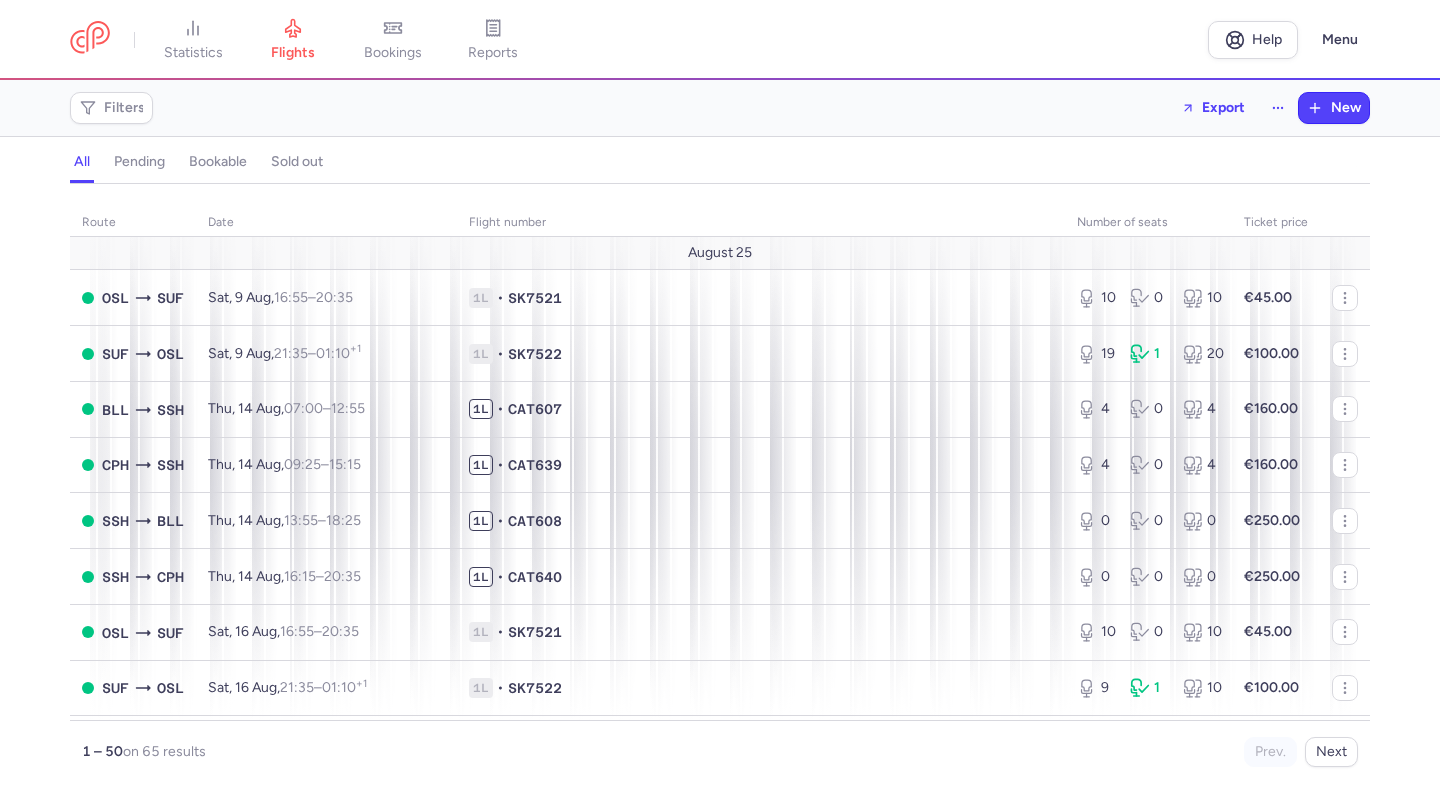 scroll, scrollTop: 0, scrollLeft: 0, axis: both 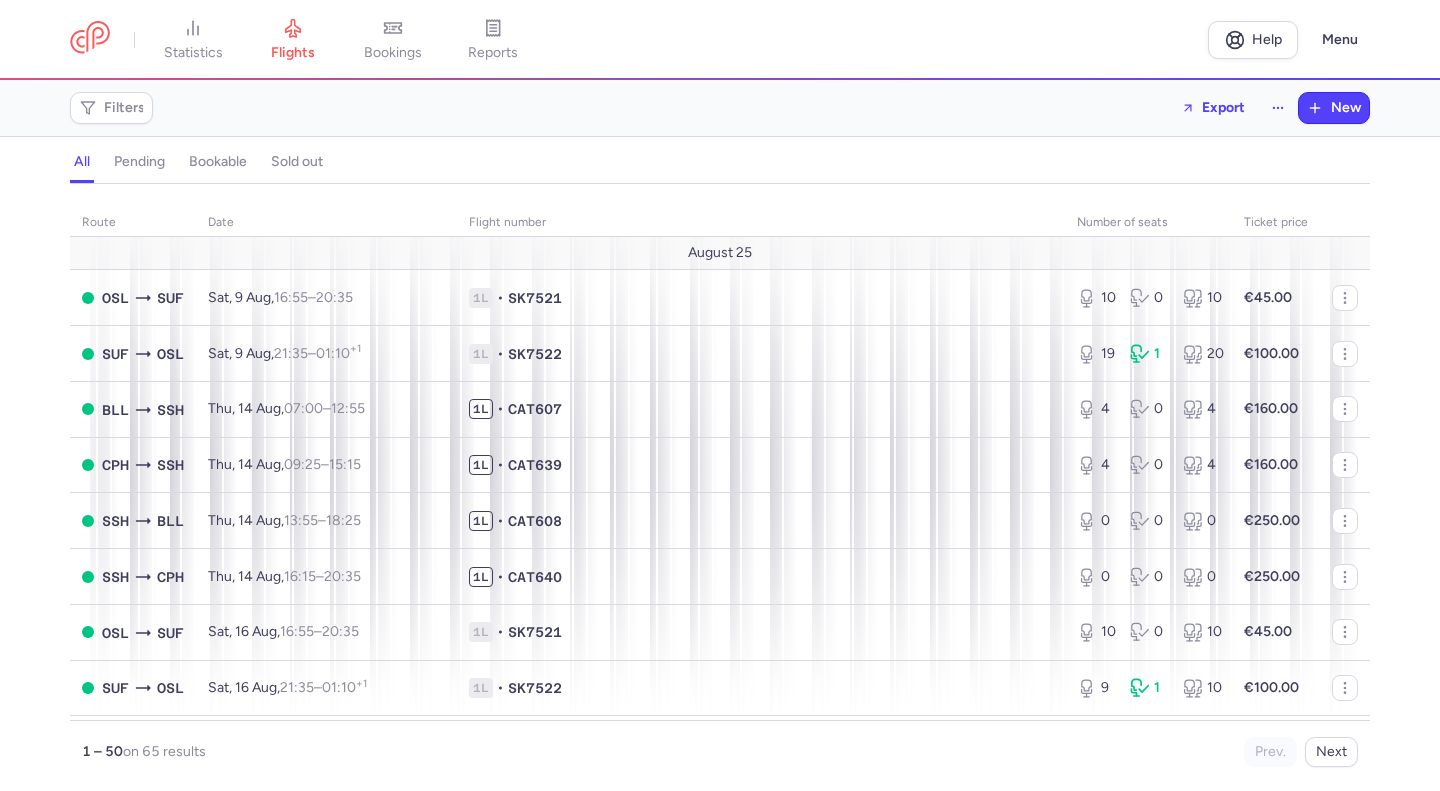 click on "bookings" at bounding box center [393, 53] 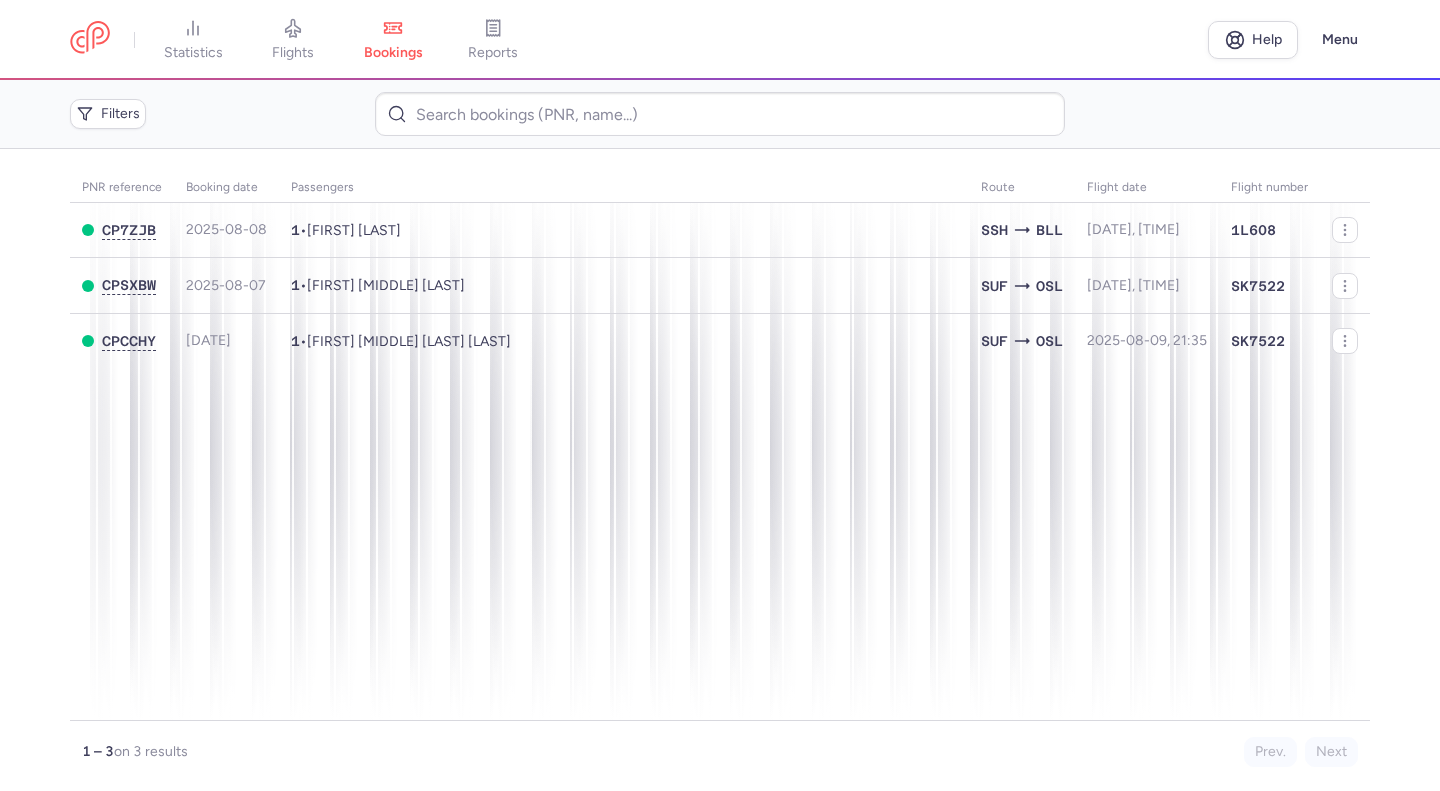 scroll, scrollTop: 0, scrollLeft: 0, axis: both 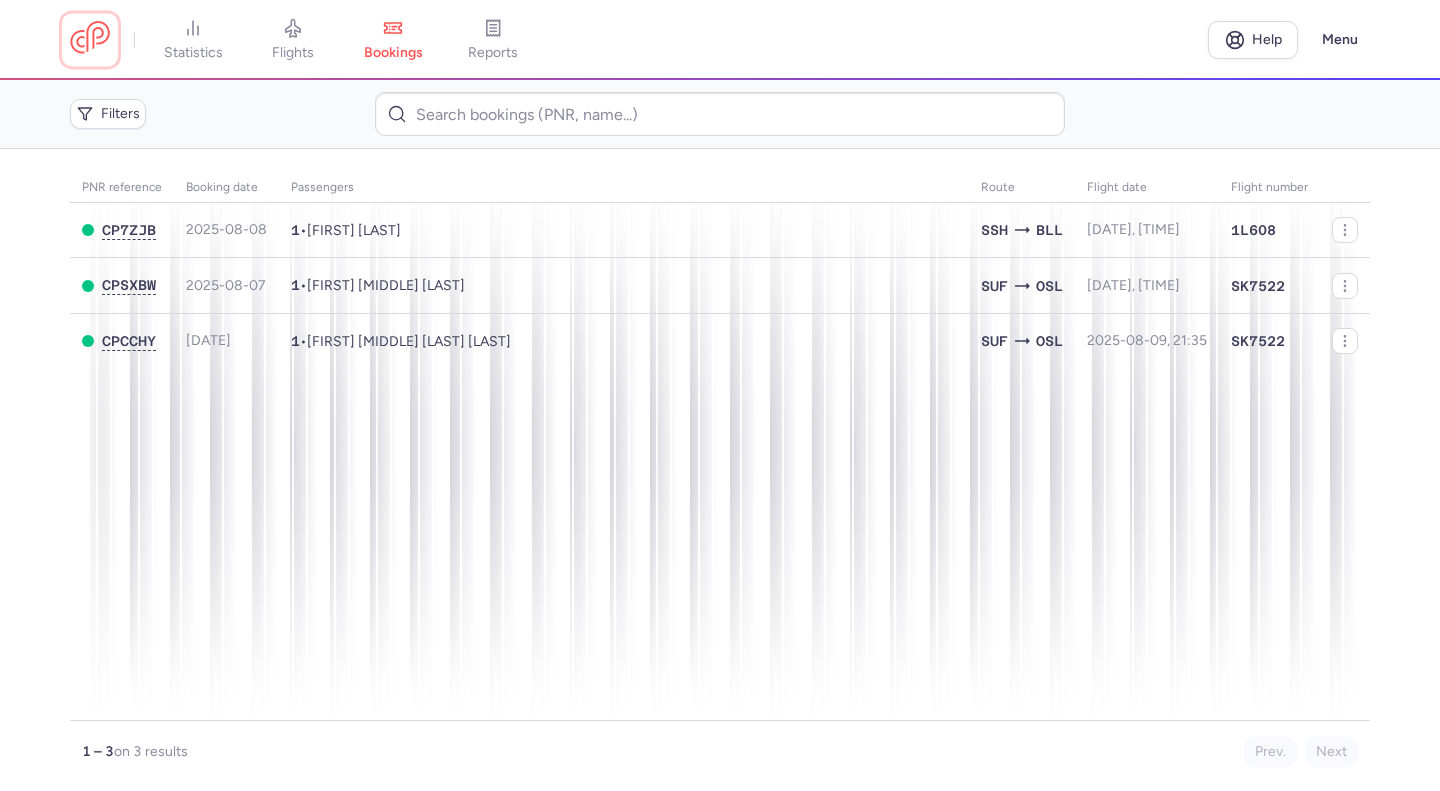 click at bounding box center (90, 39) 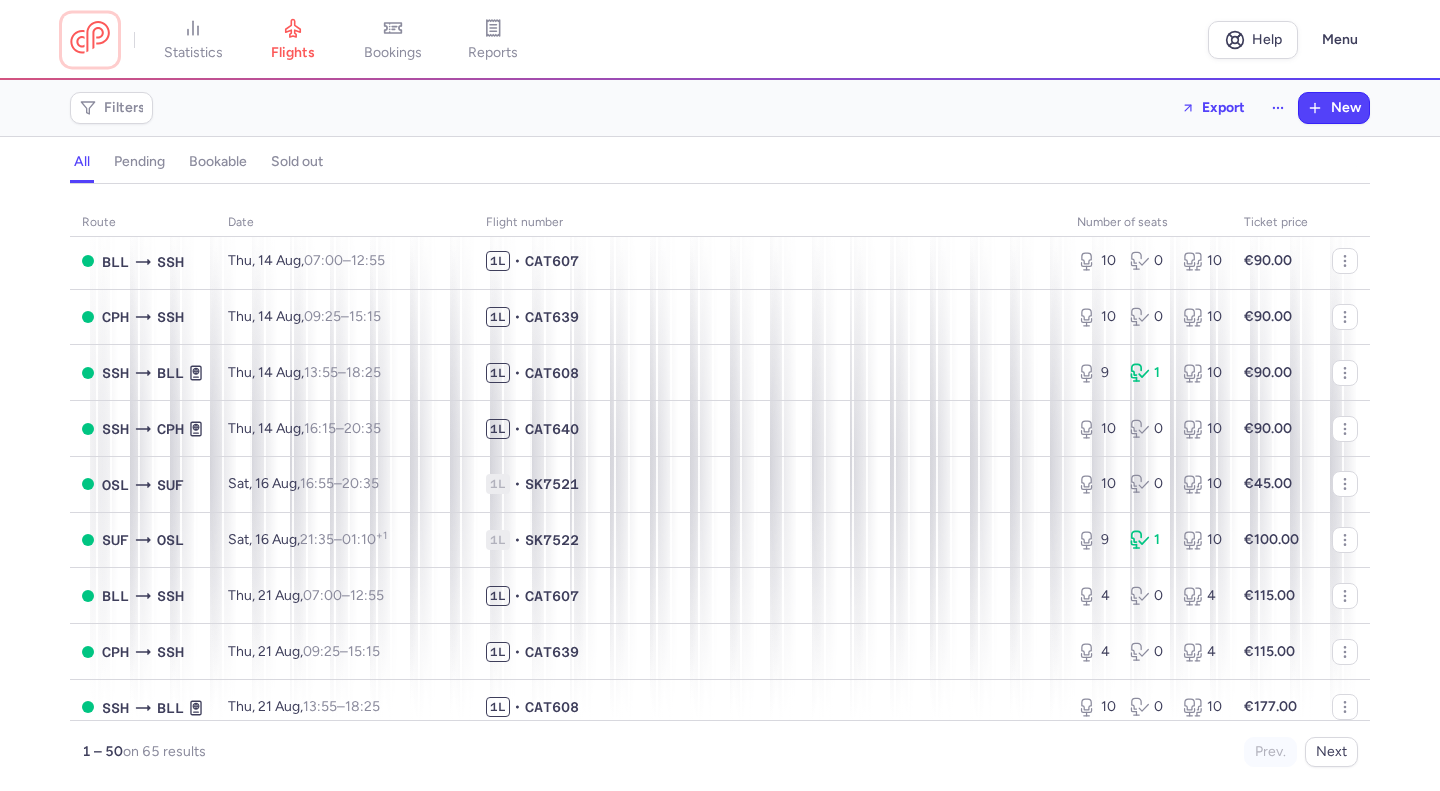 scroll, scrollTop: 146, scrollLeft: 0, axis: vertical 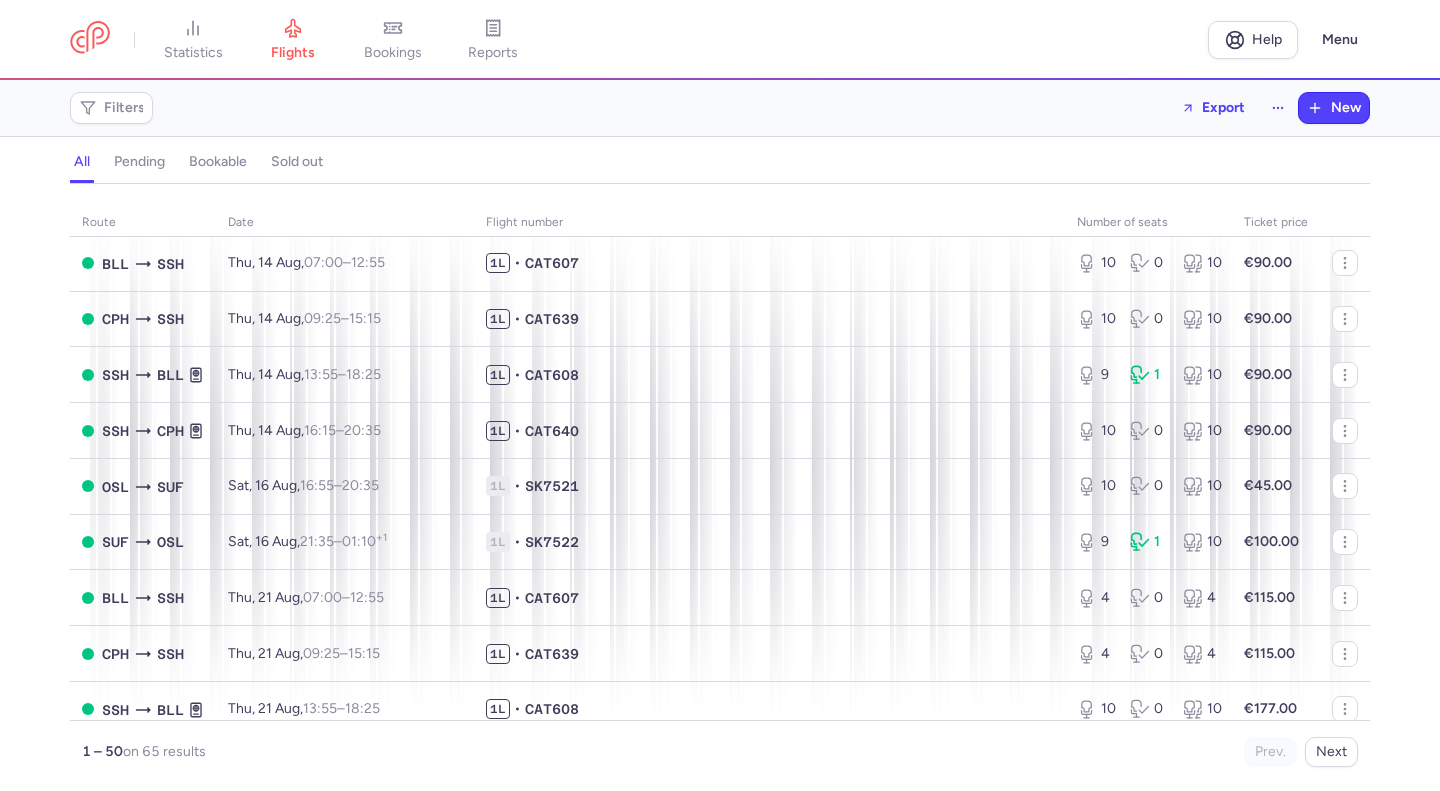 click on "bookings" at bounding box center (393, 53) 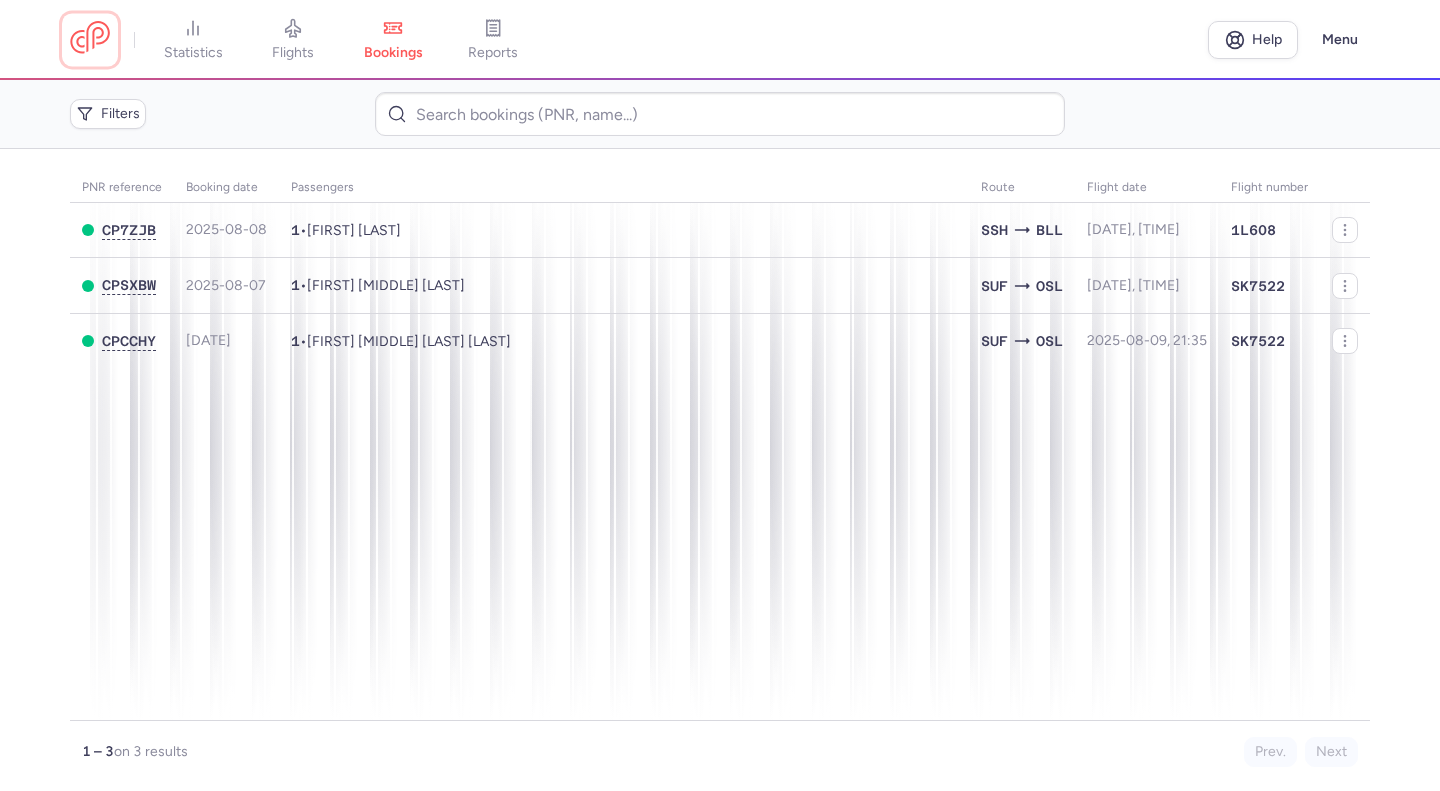 click at bounding box center [90, 39] 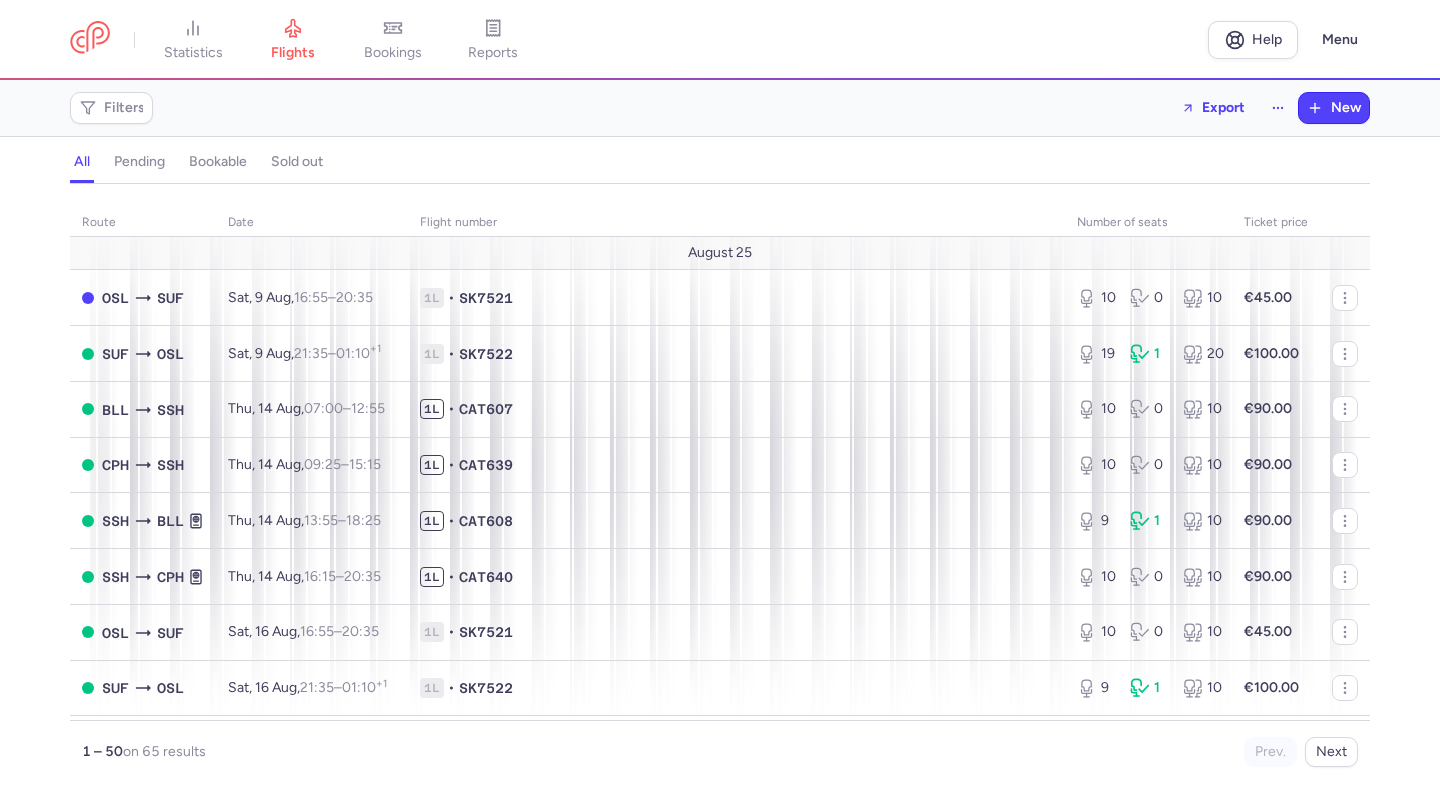 scroll, scrollTop: 0, scrollLeft: 0, axis: both 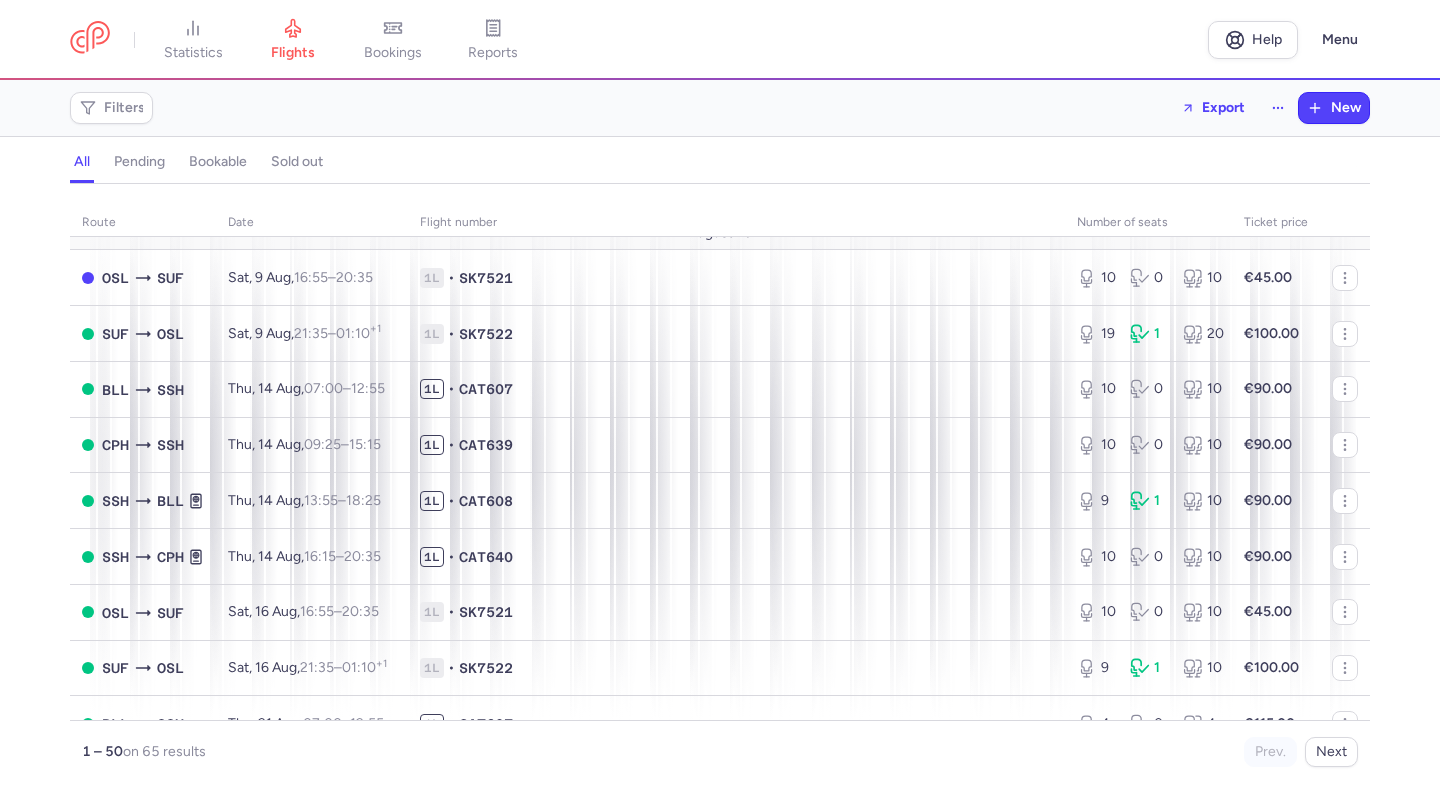 click on "bookings" at bounding box center (393, 53) 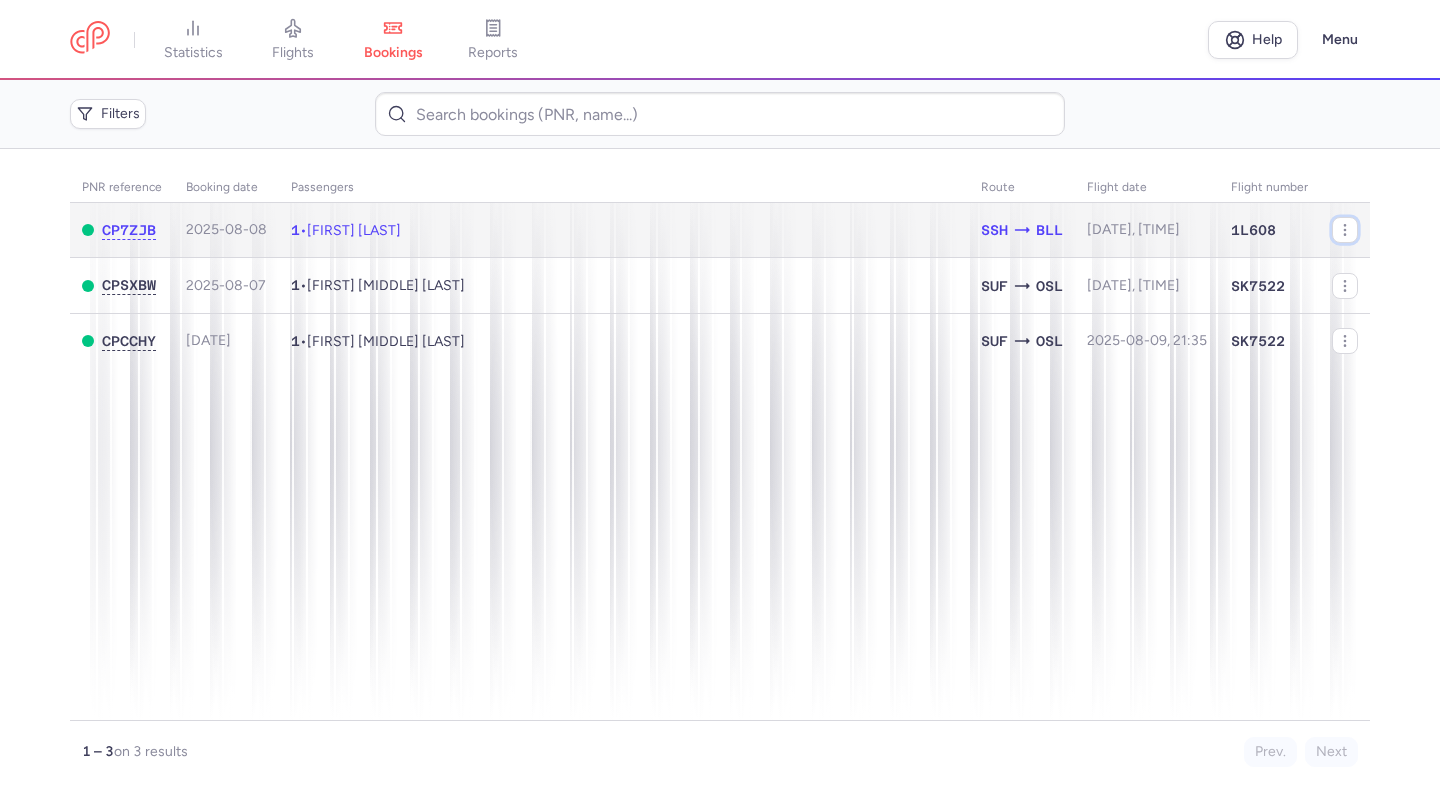 click 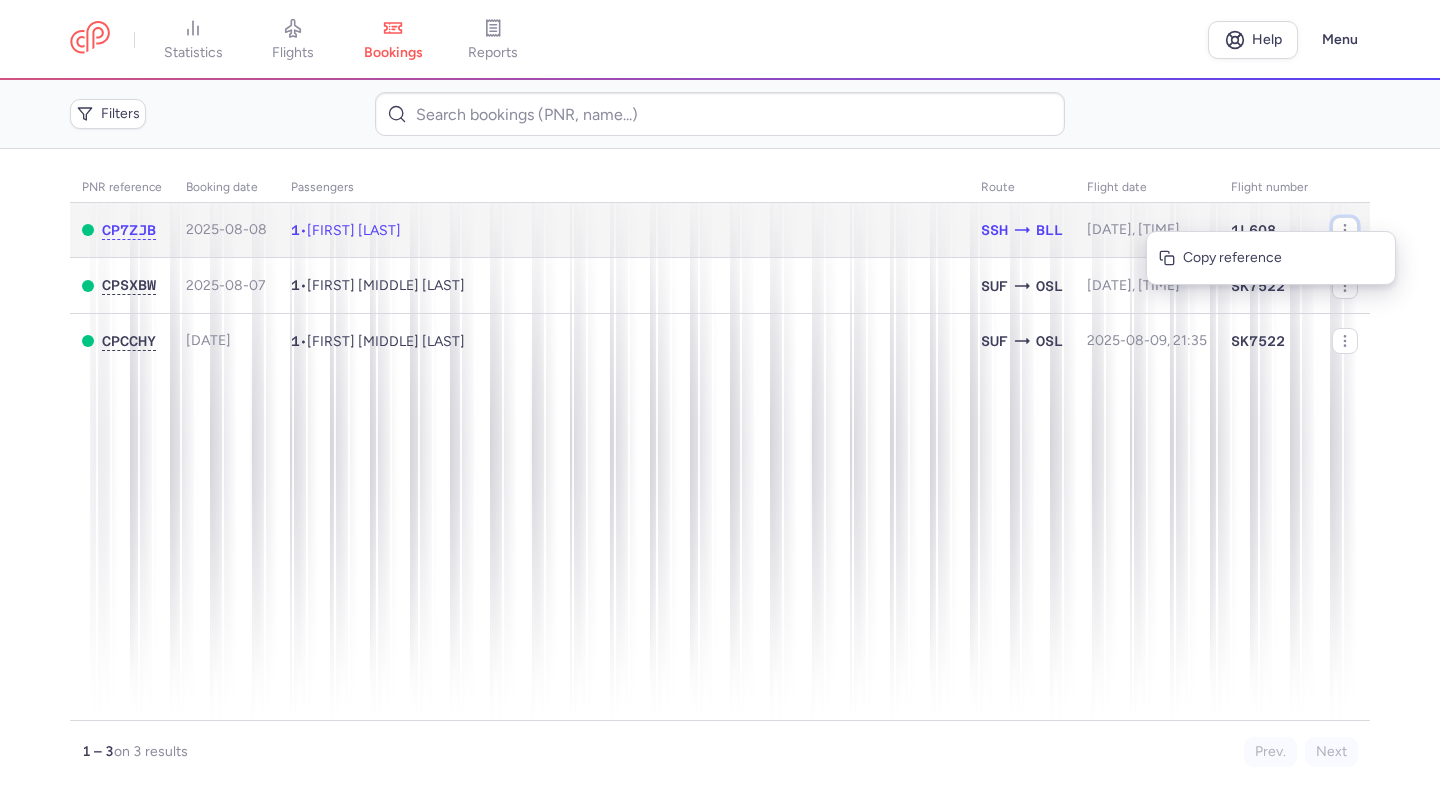 click 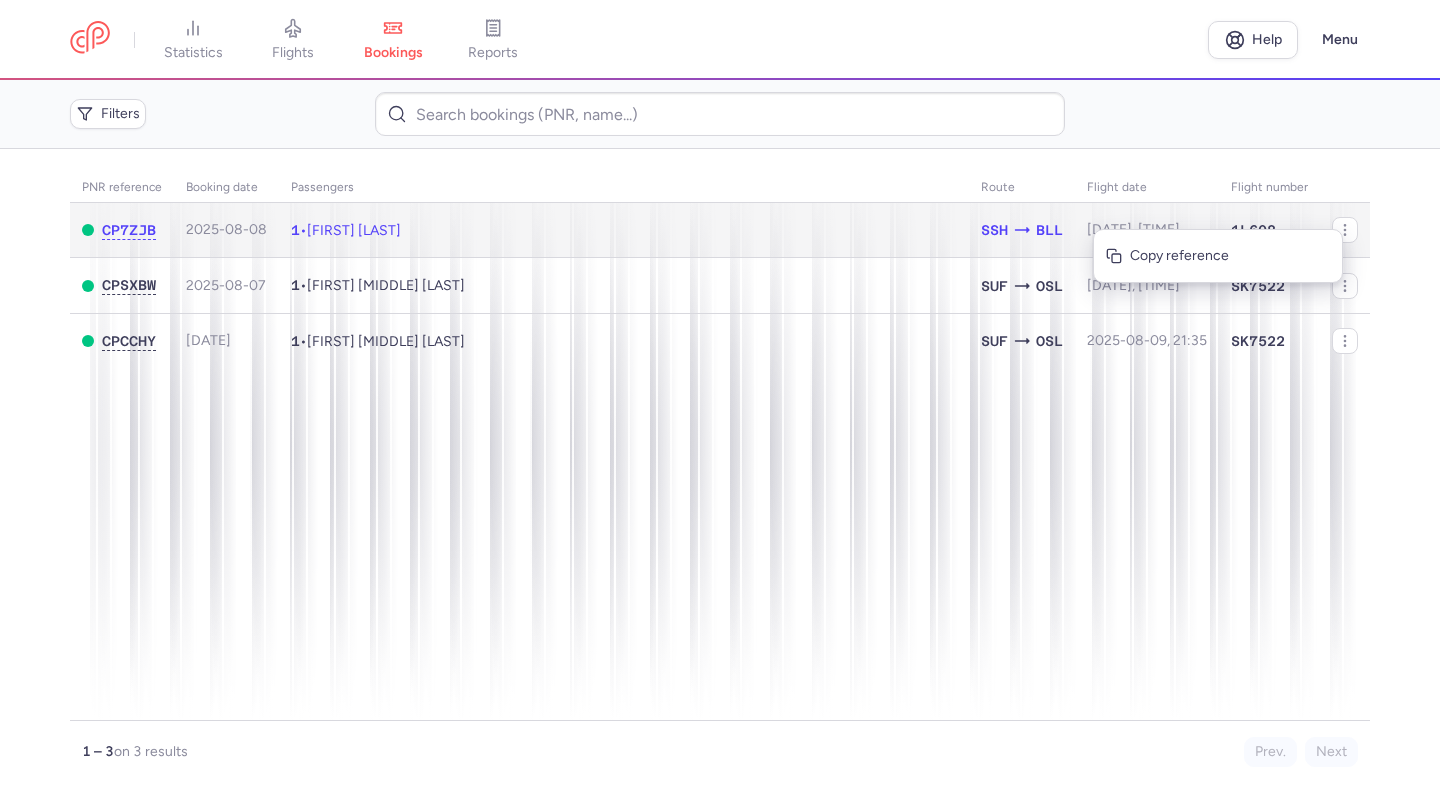 click 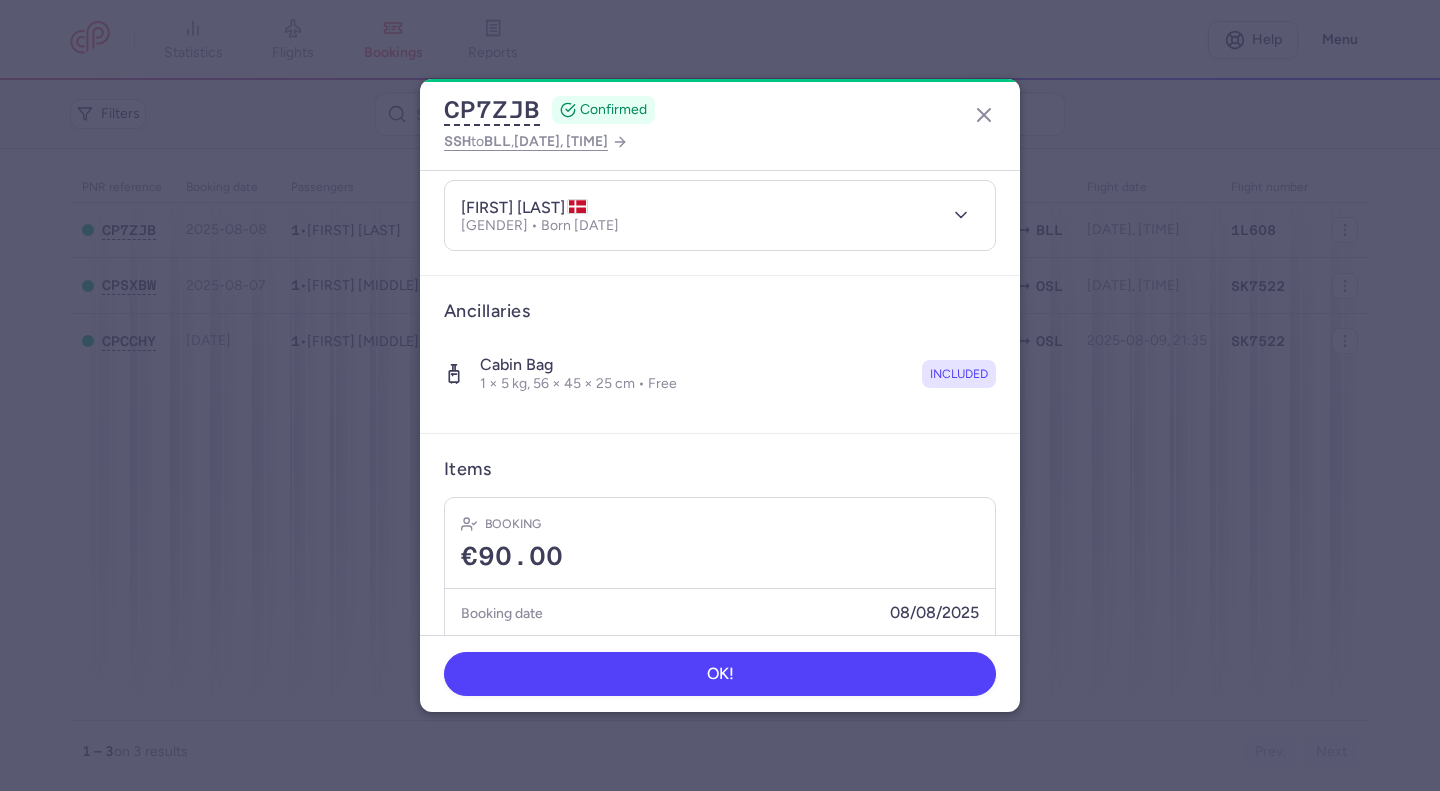 scroll, scrollTop: 279, scrollLeft: 0, axis: vertical 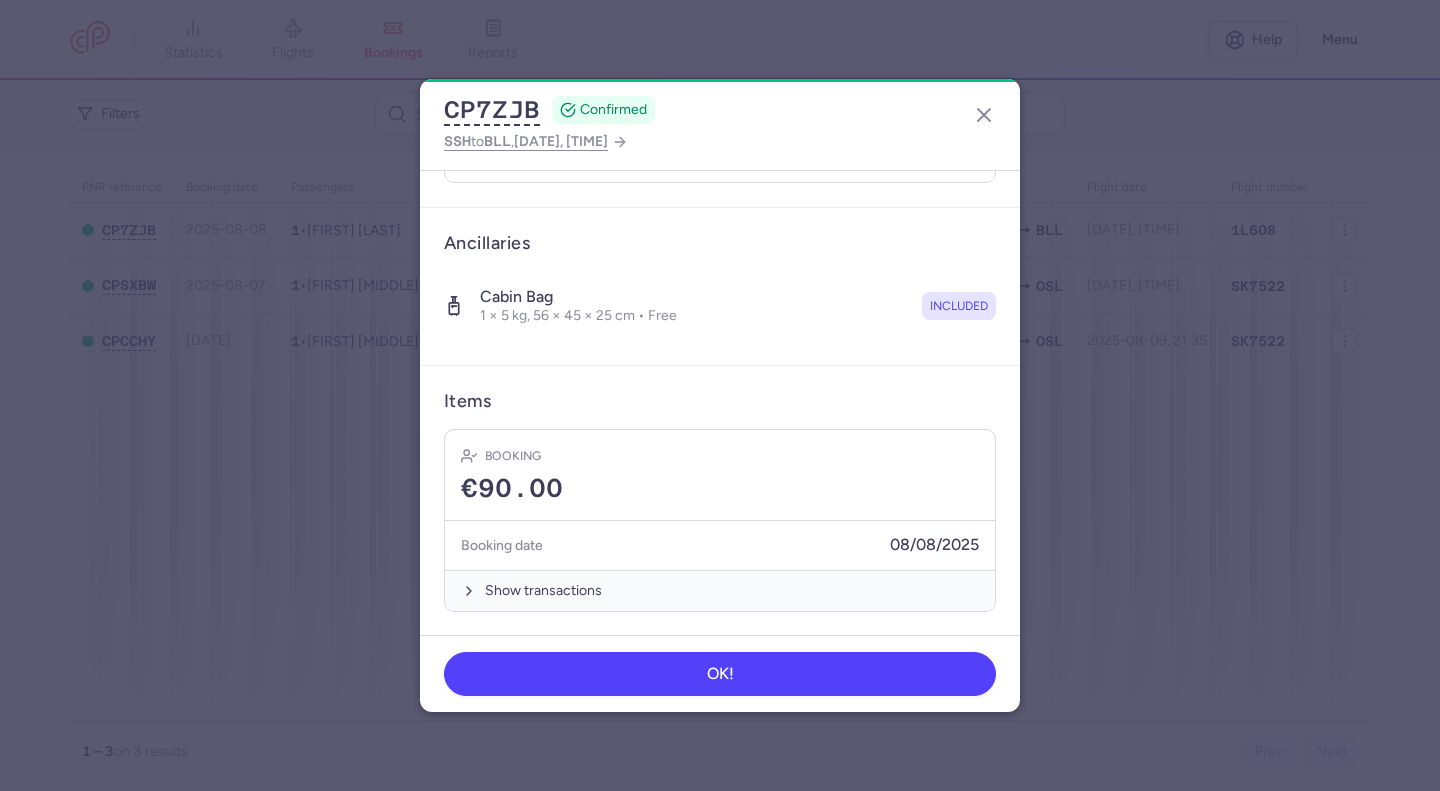 click 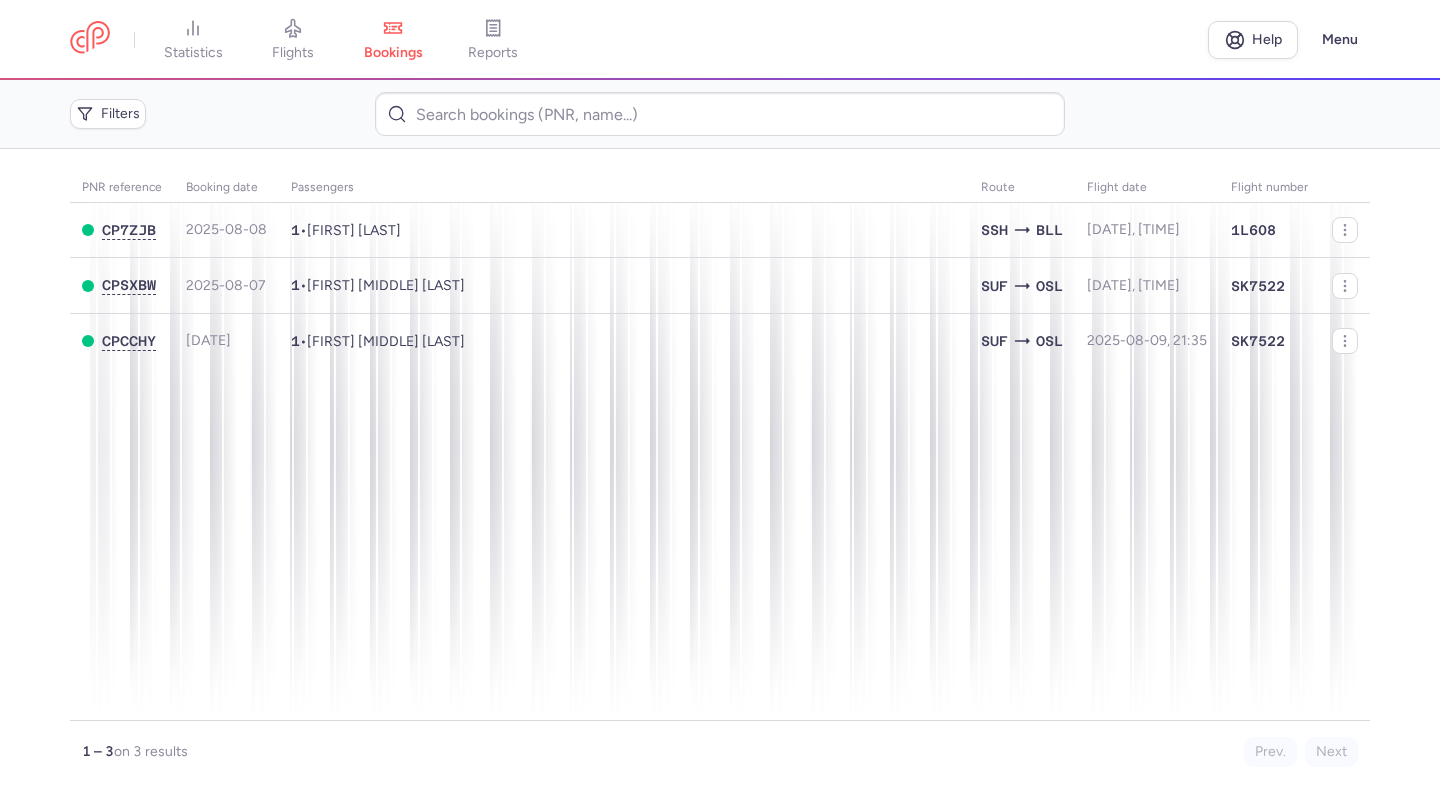 click on "bookings" at bounding box center [393, 40] 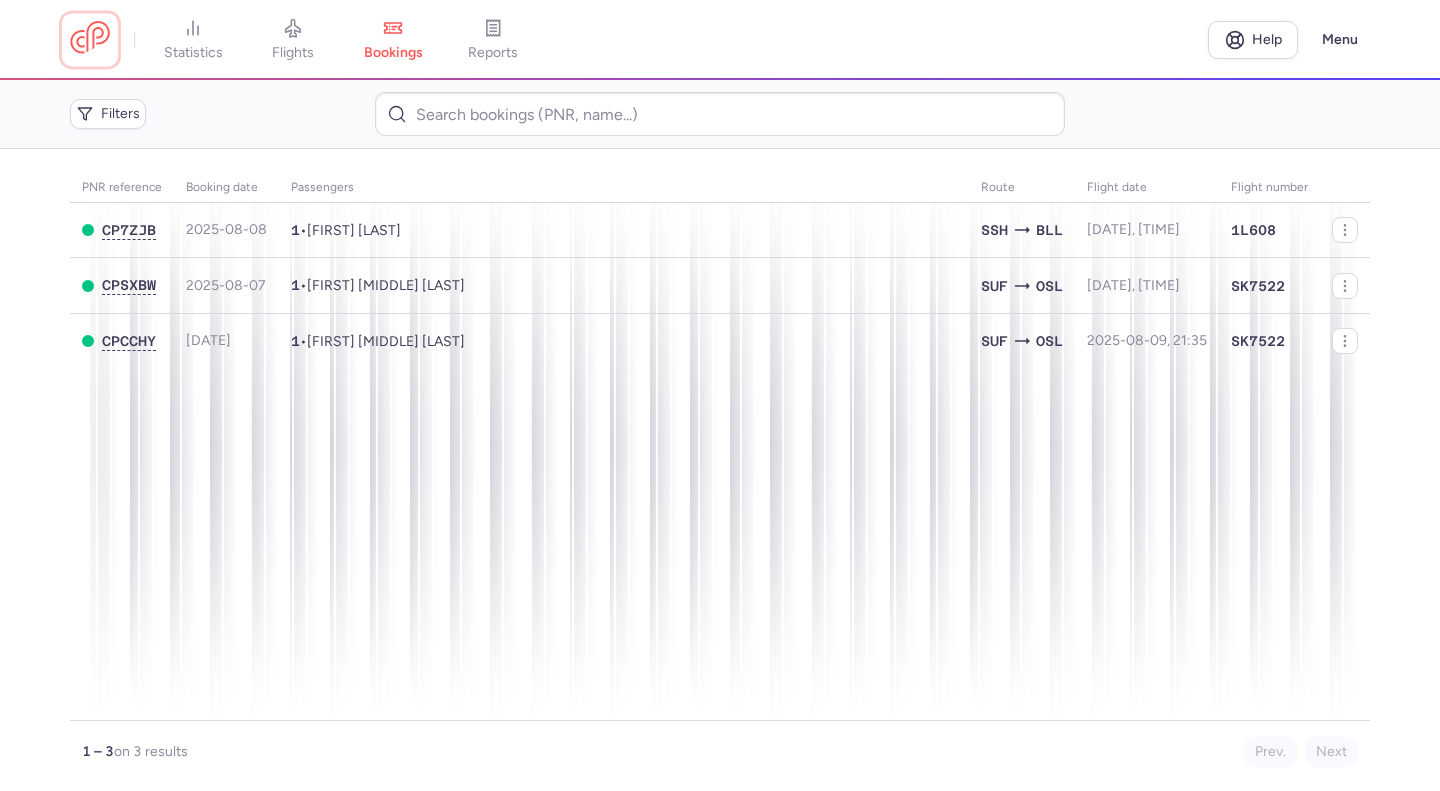 click at bounding box center (90, 39) 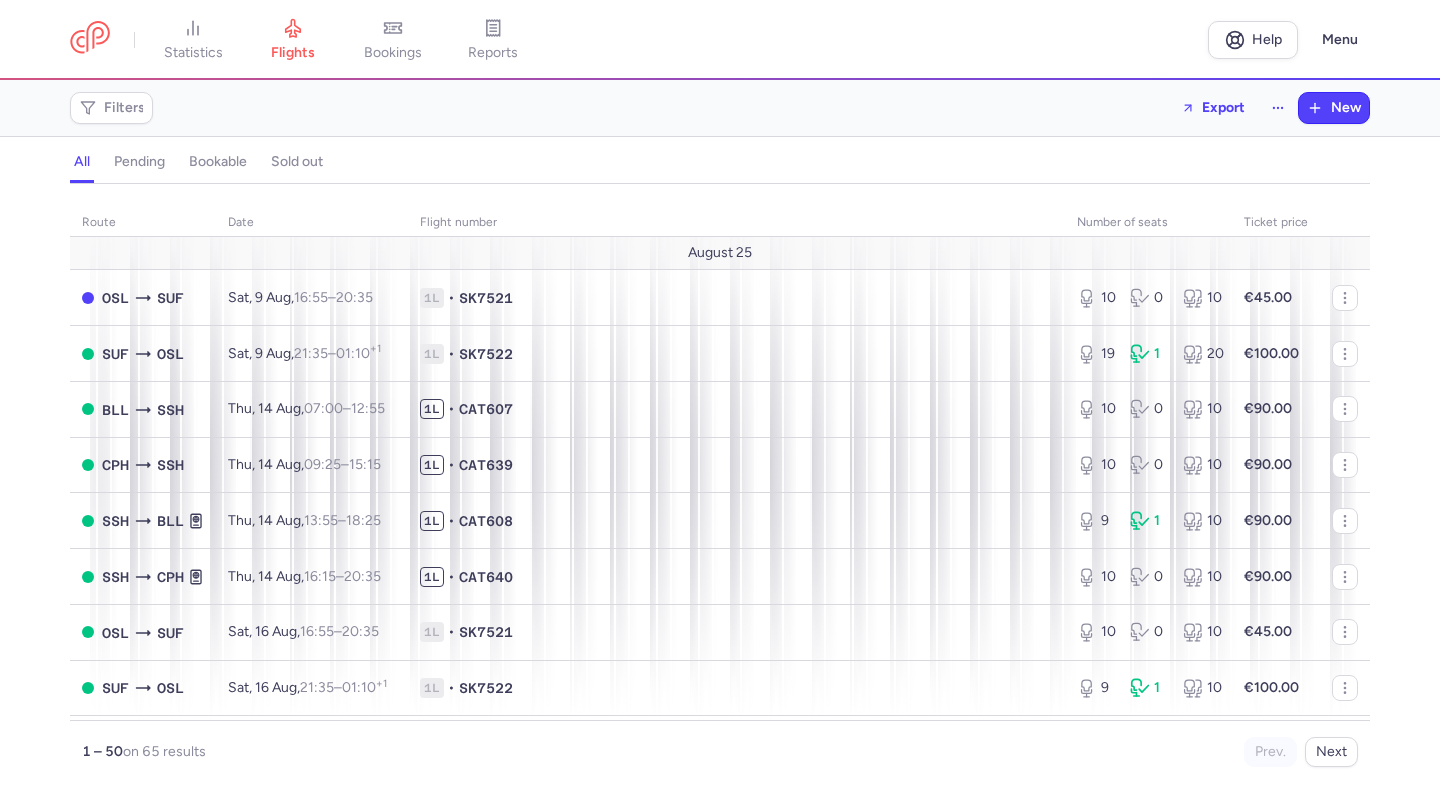 click on "bookings" at bounding box center (393, 53) 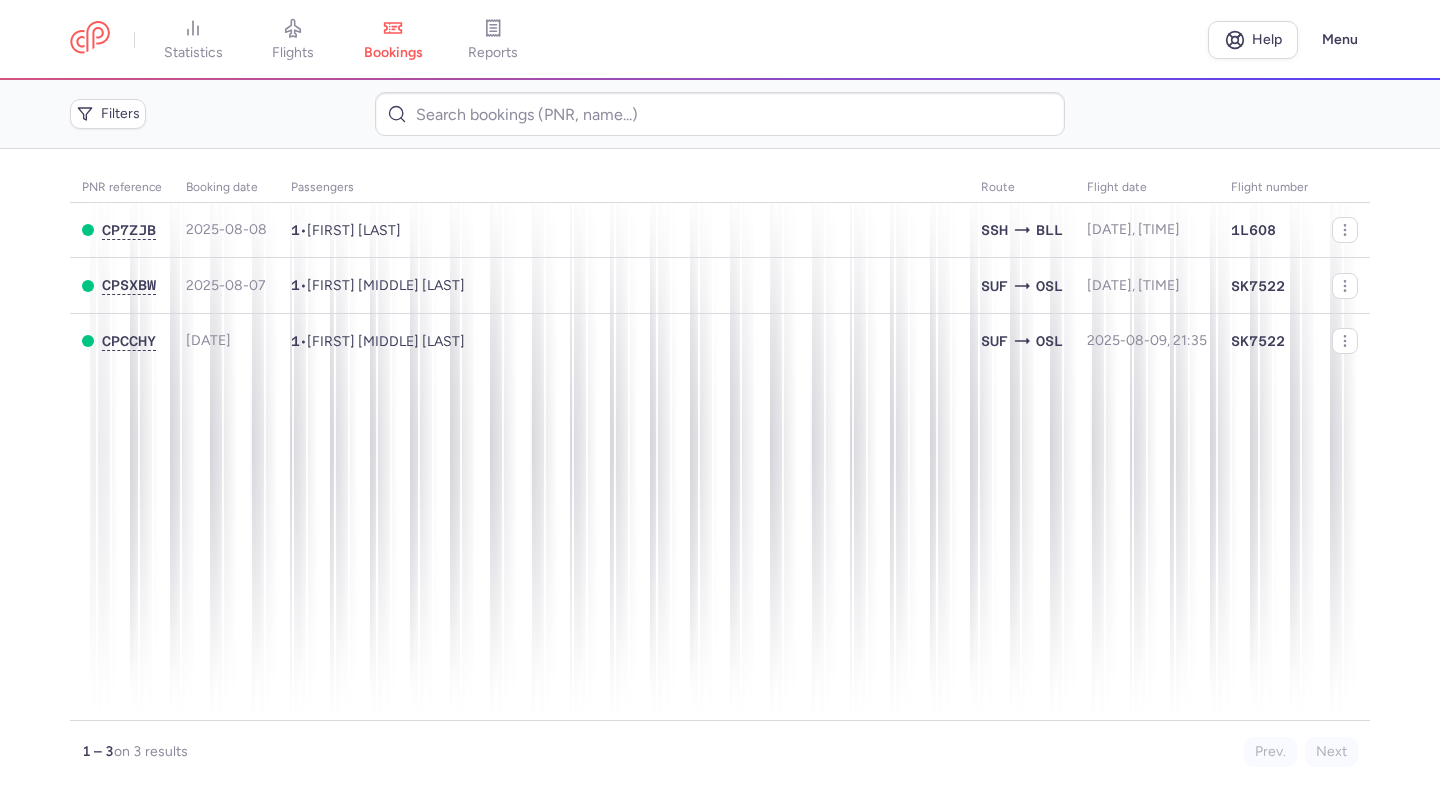 click on "bookings" at bounding box center (393, 53) 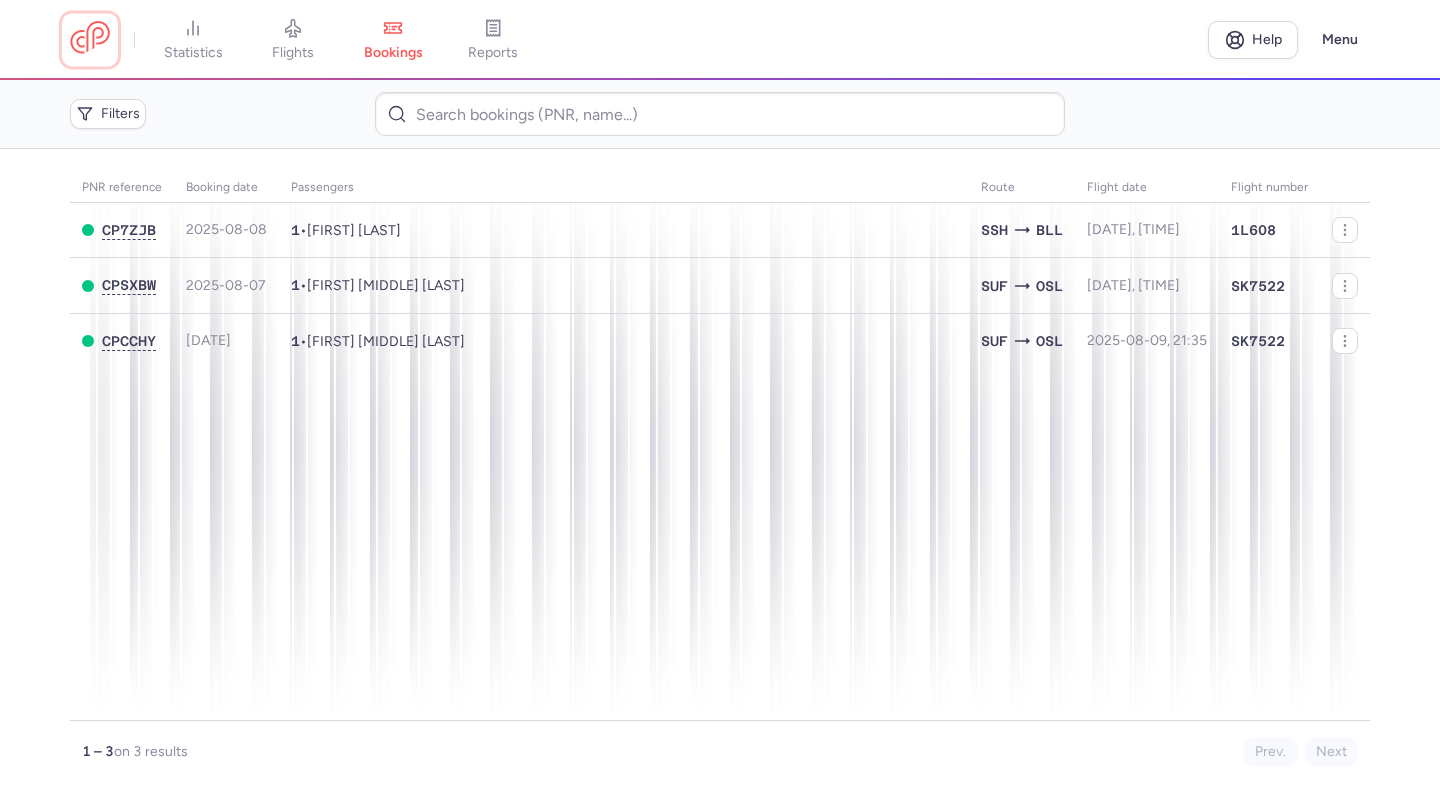 click at bounding box center (90, 39) 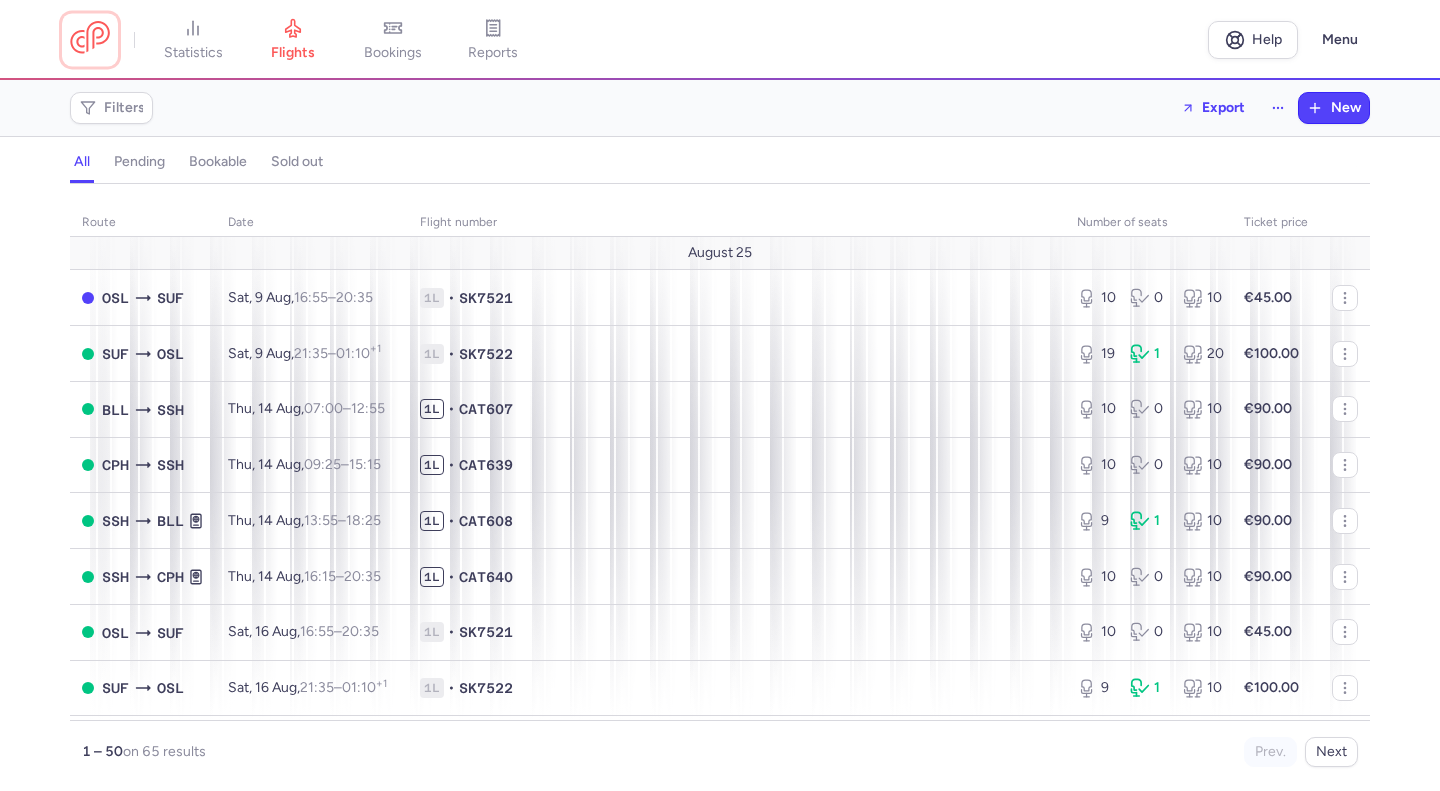 click at bounding box center [90, 39] 